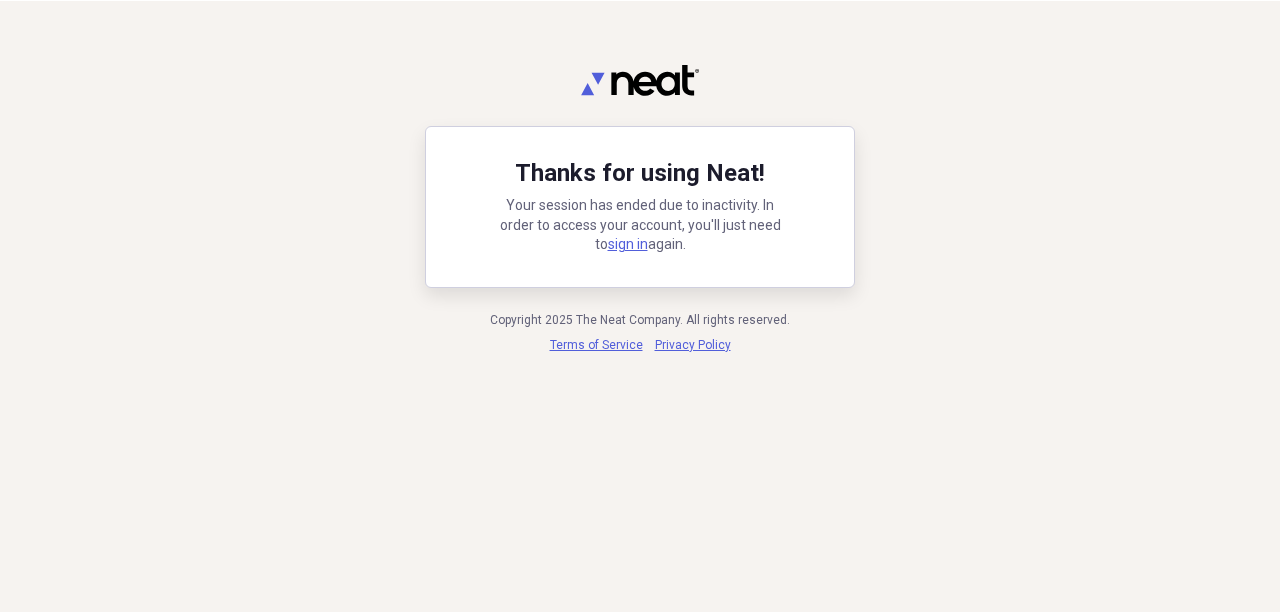 scroll, scrollTop: 0, scrollLeft: 0, axis: both 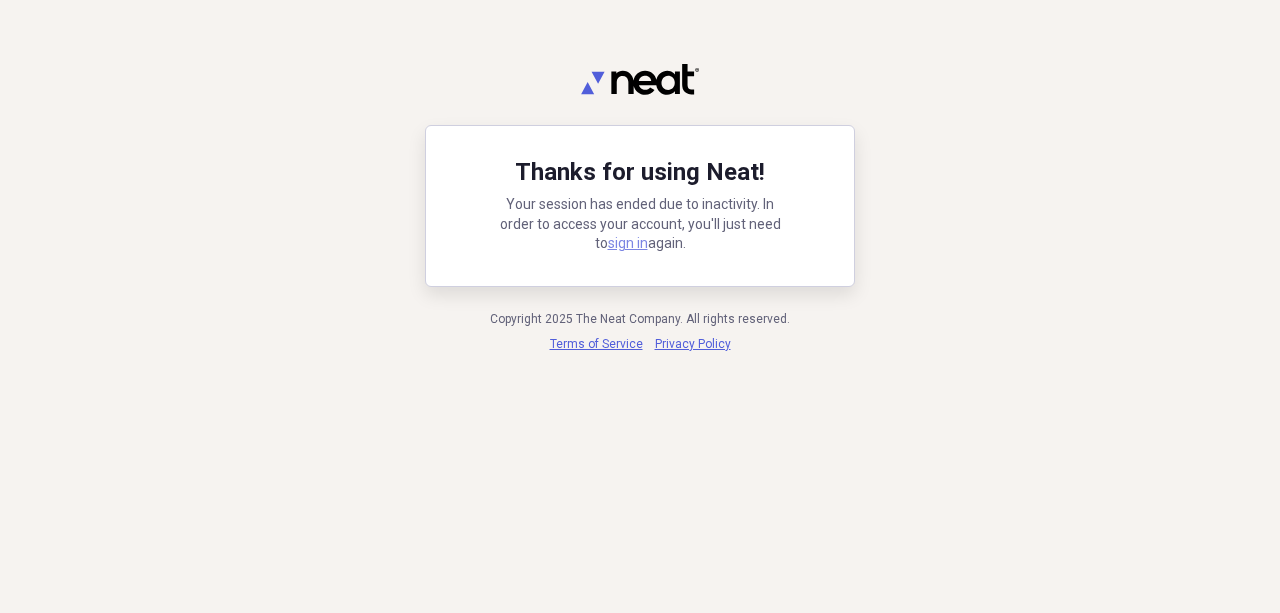 click on "Your session has ended due to inactivity. In order to access your account, you'll just need to  sign in  again." at bounding box center [640, 224] 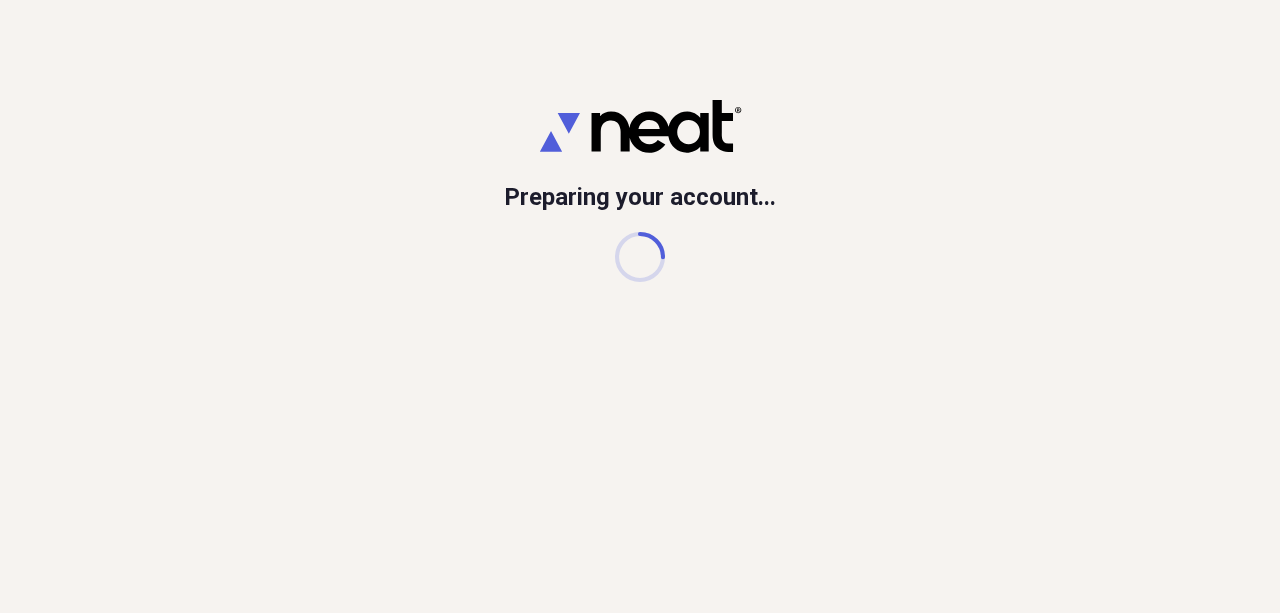 scroll, scrollTop: 0, scrollLeft: 0, axis: both 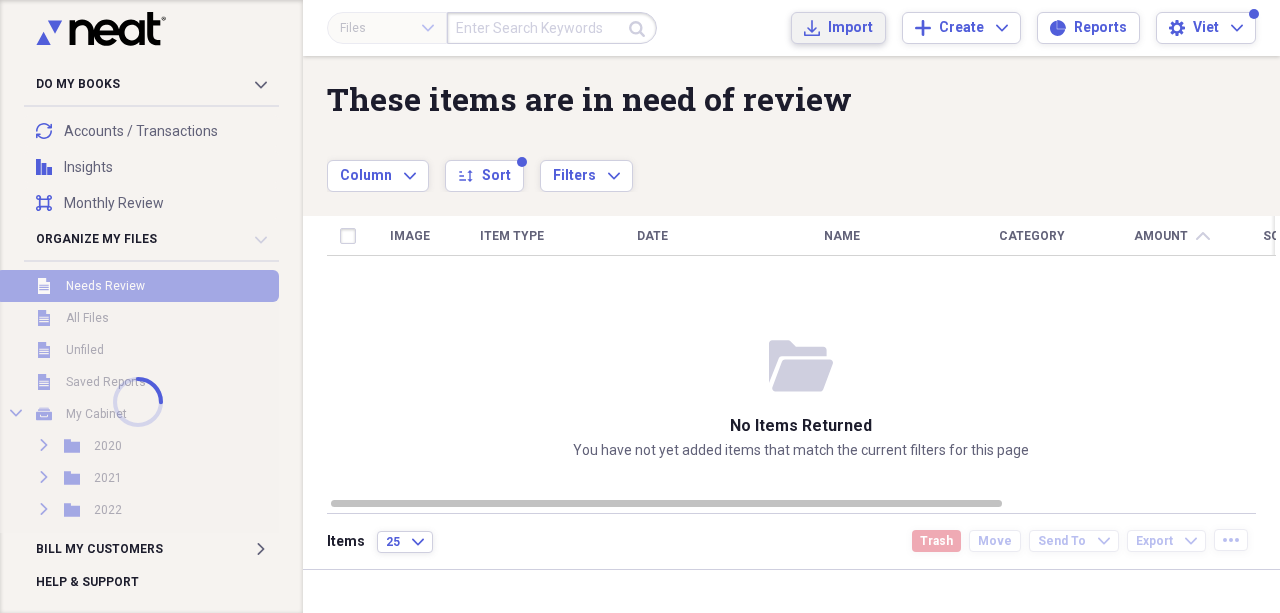 click on "Import Import" at bounding box center [838, 28] 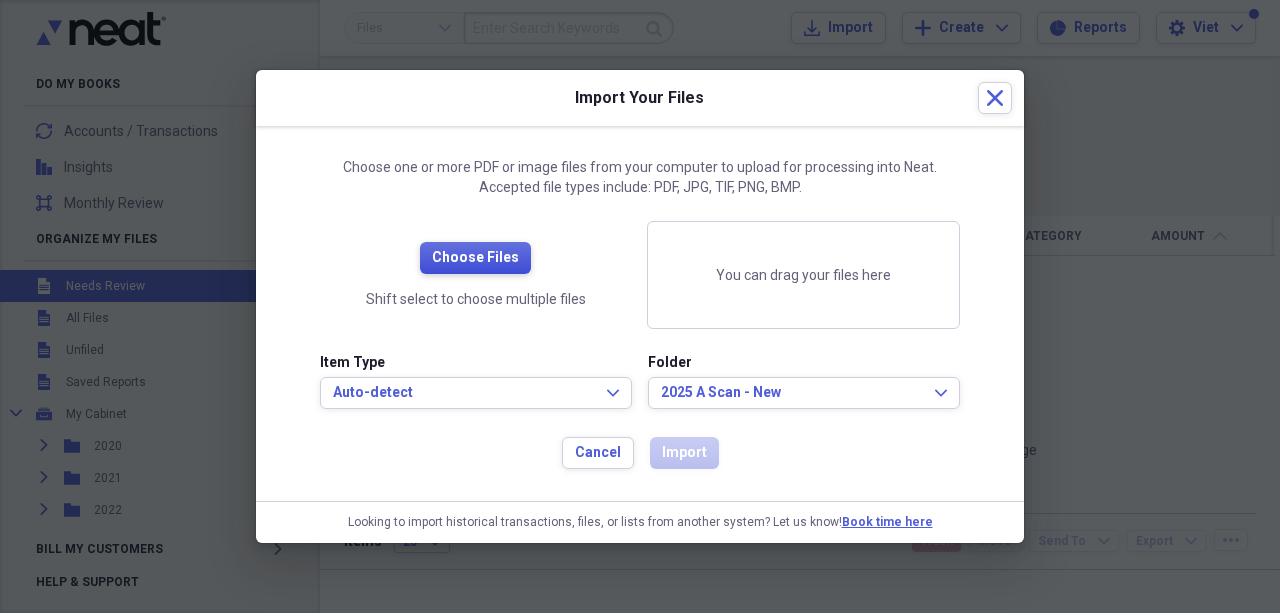 click on "Choose Files" at bounding box center (475, 258) 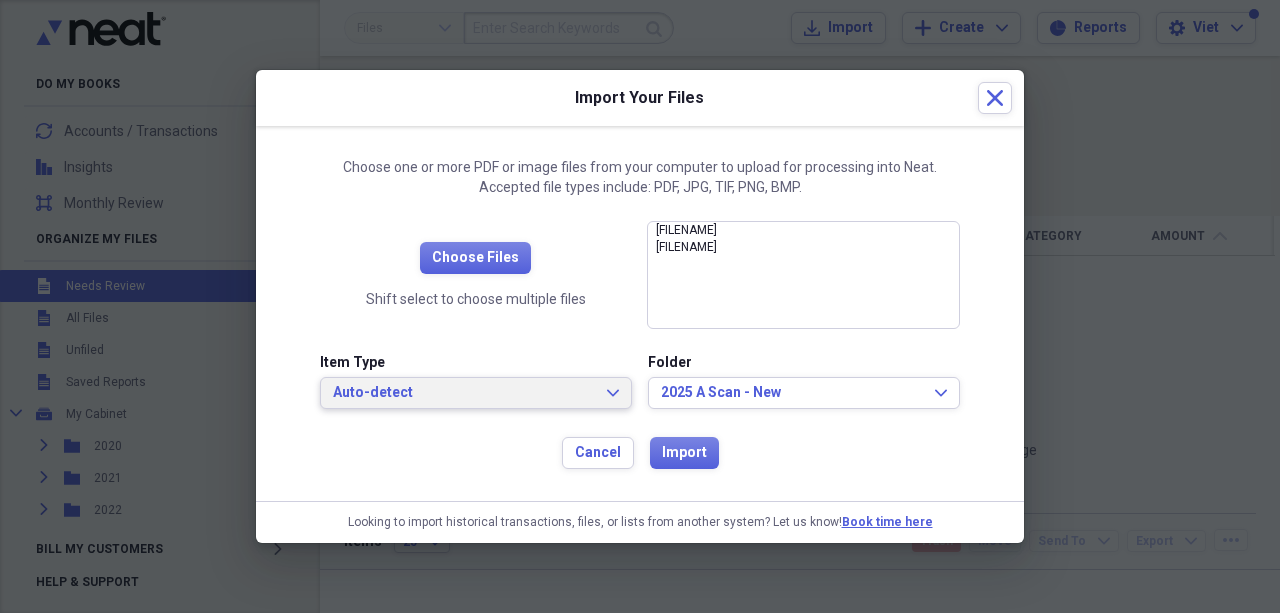 click on "Auto-detect" at bounding box center (464, 393) 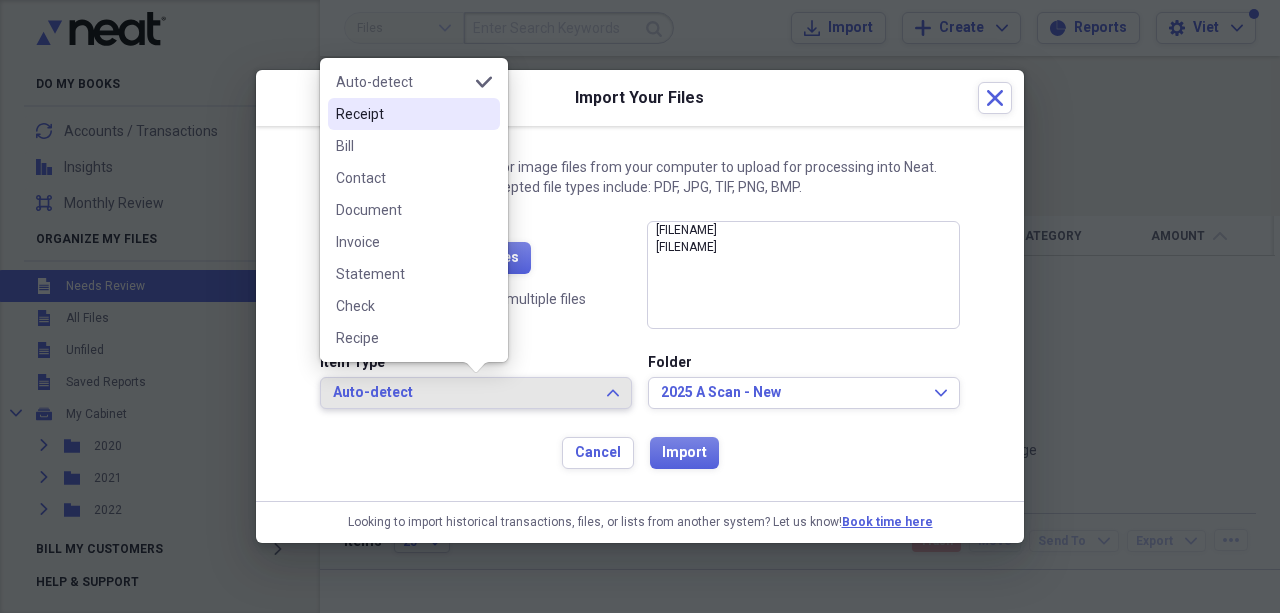 click on "Receipt" at bounding box center [402, 114] 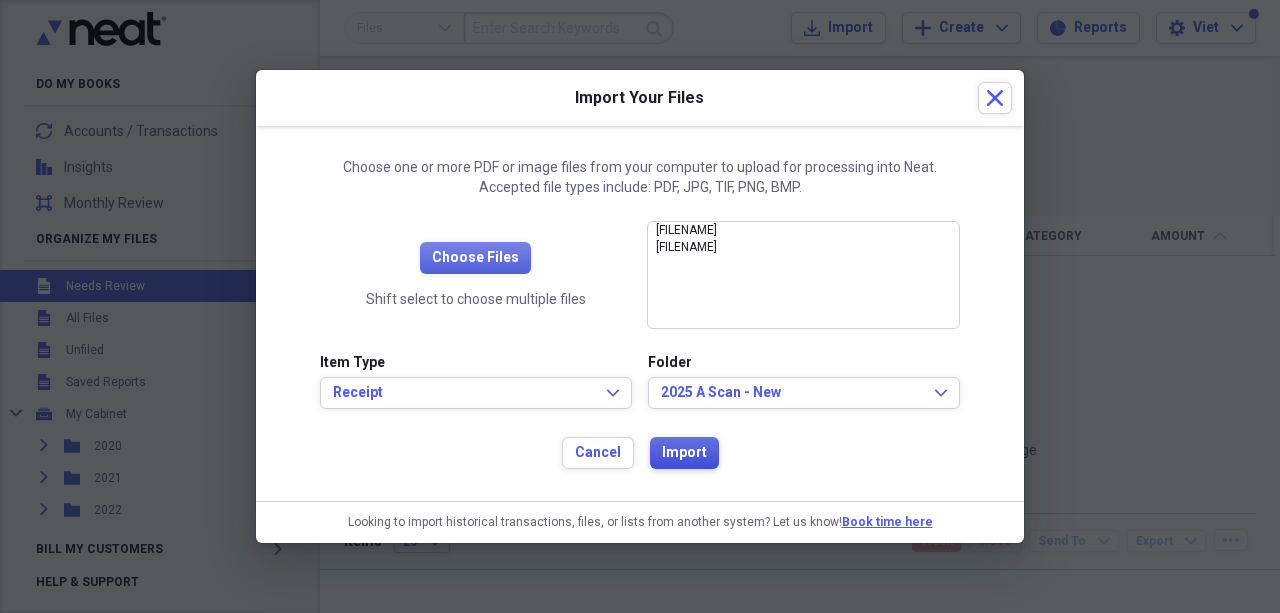 click on "Import" at bounding box center (684, 453) 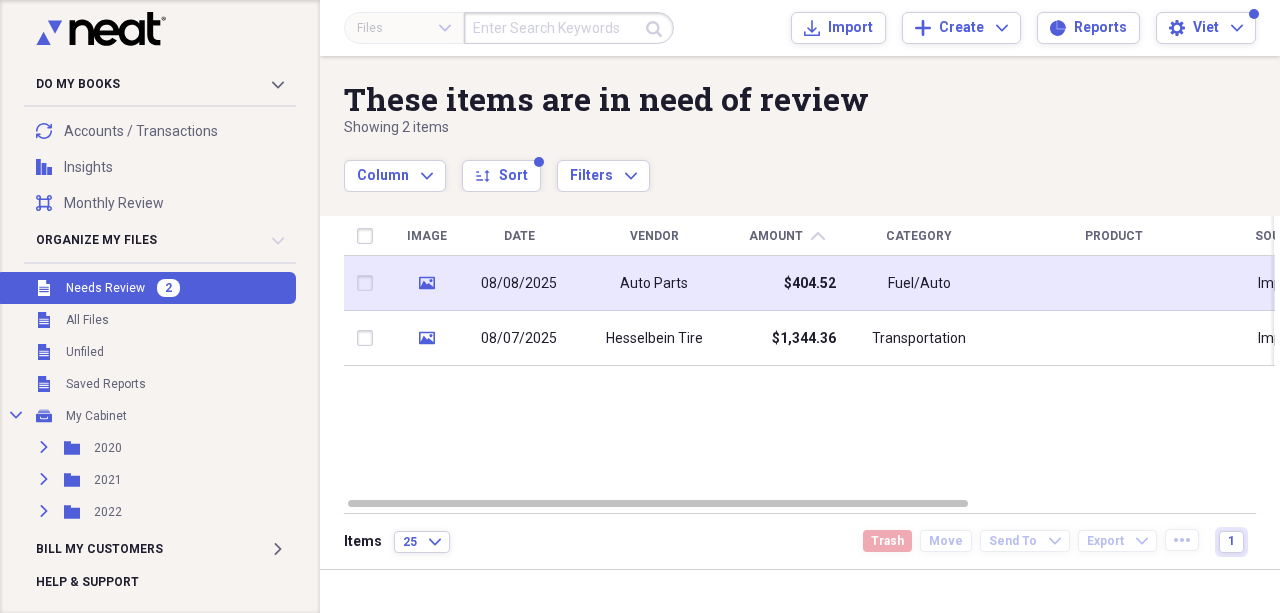 click on "08/08/2025" at bounding box center (519, 283) 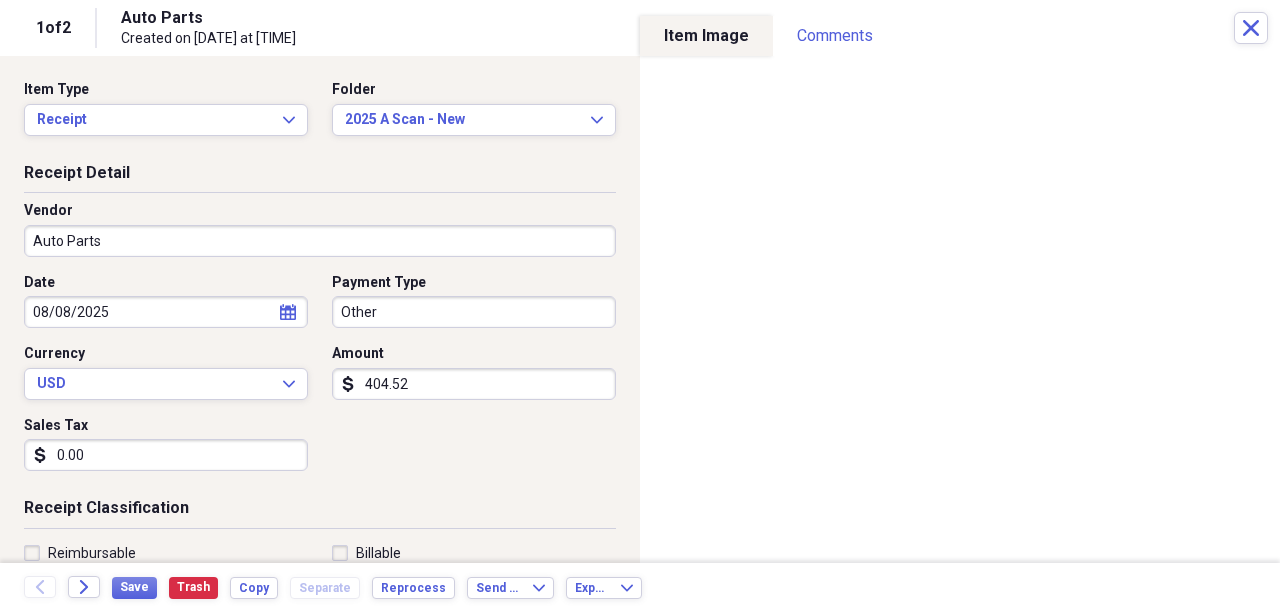 click on "Auto Parts" at bounding box center [320, 241] 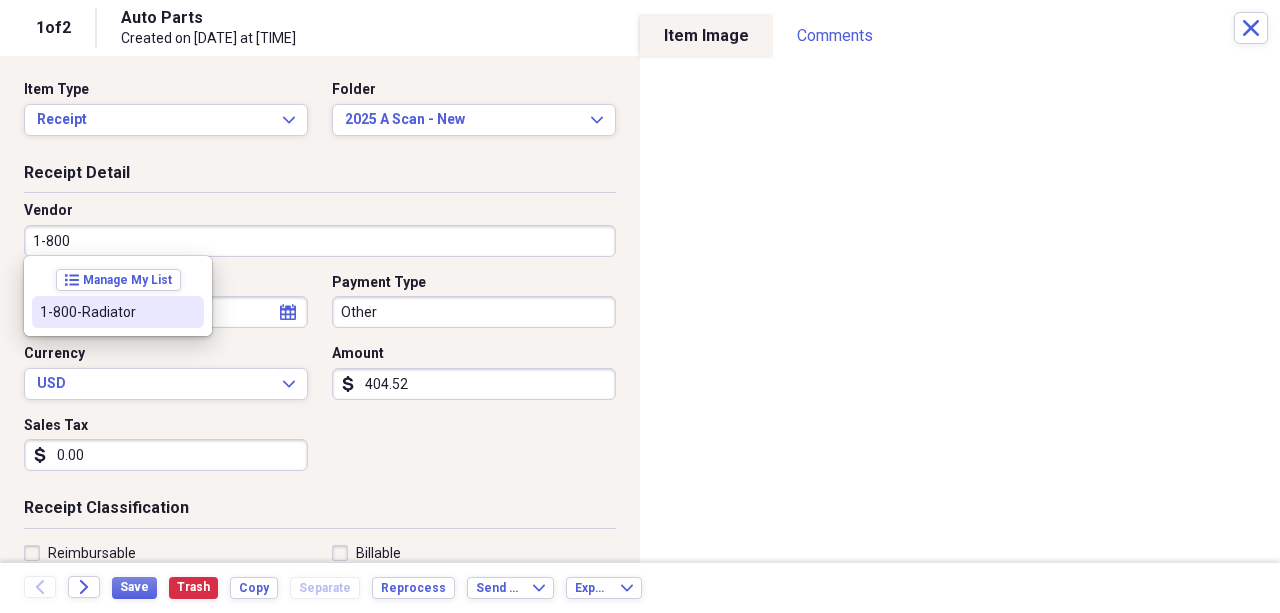 click on "1-800-Radiator" at bounding box center [106, 312] 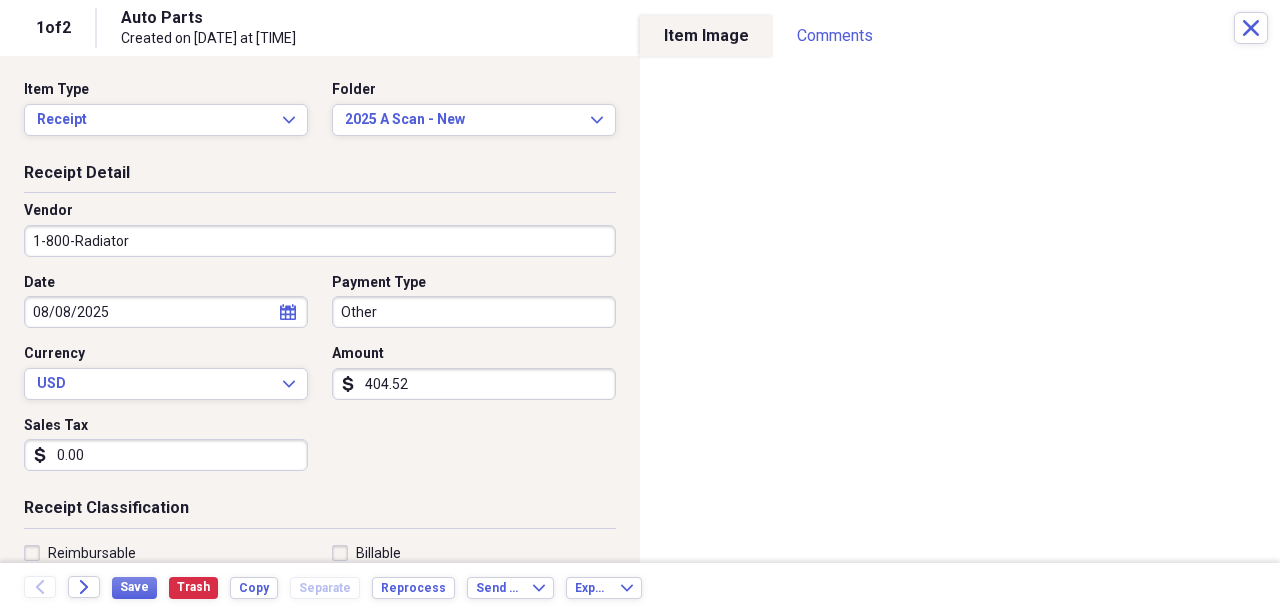 type on "Utilities" 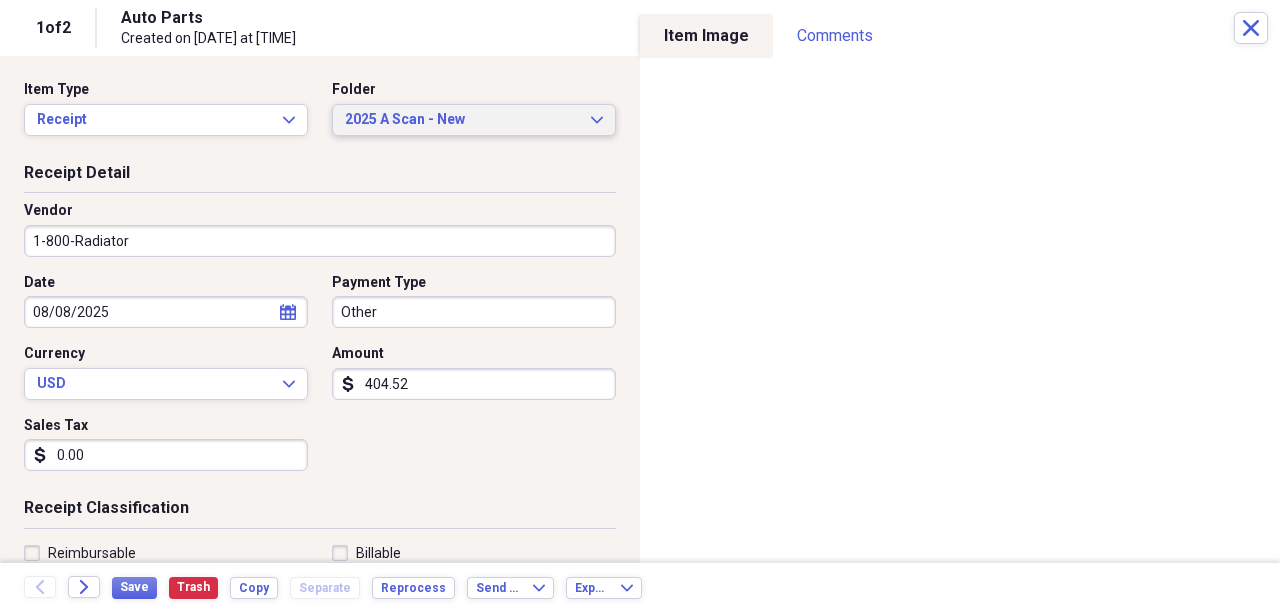 click on "2025 A Scan - New" at bounding box center [462, 120] 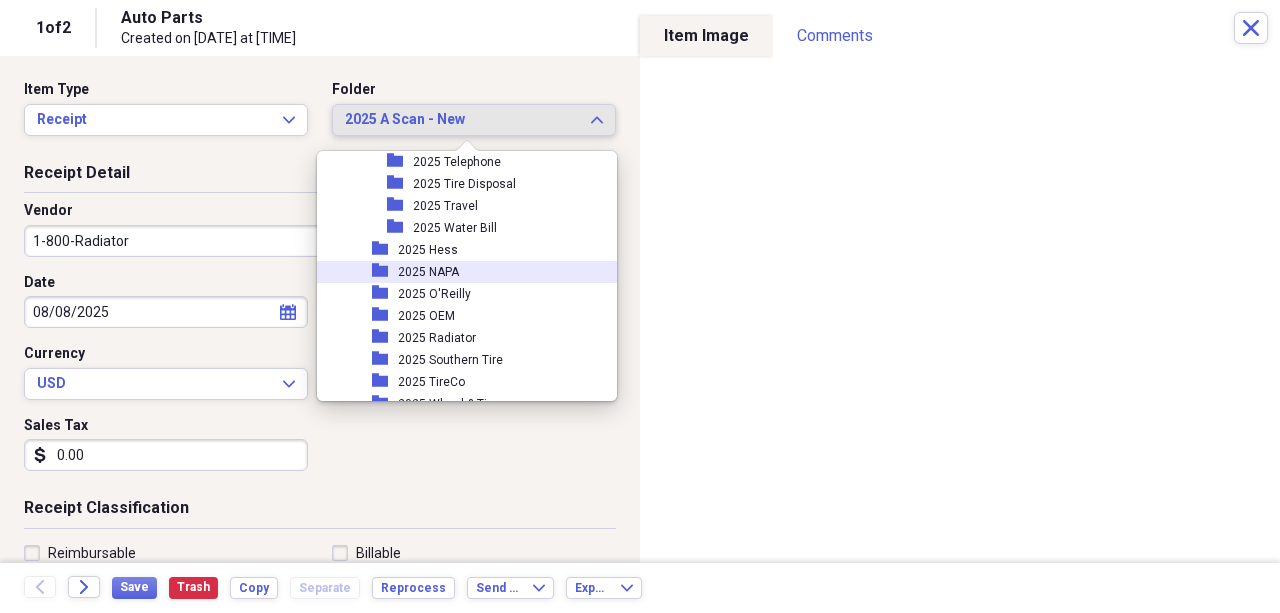 scroll, scrollTop: 2404, scrollLeft: 0, axis: vertical 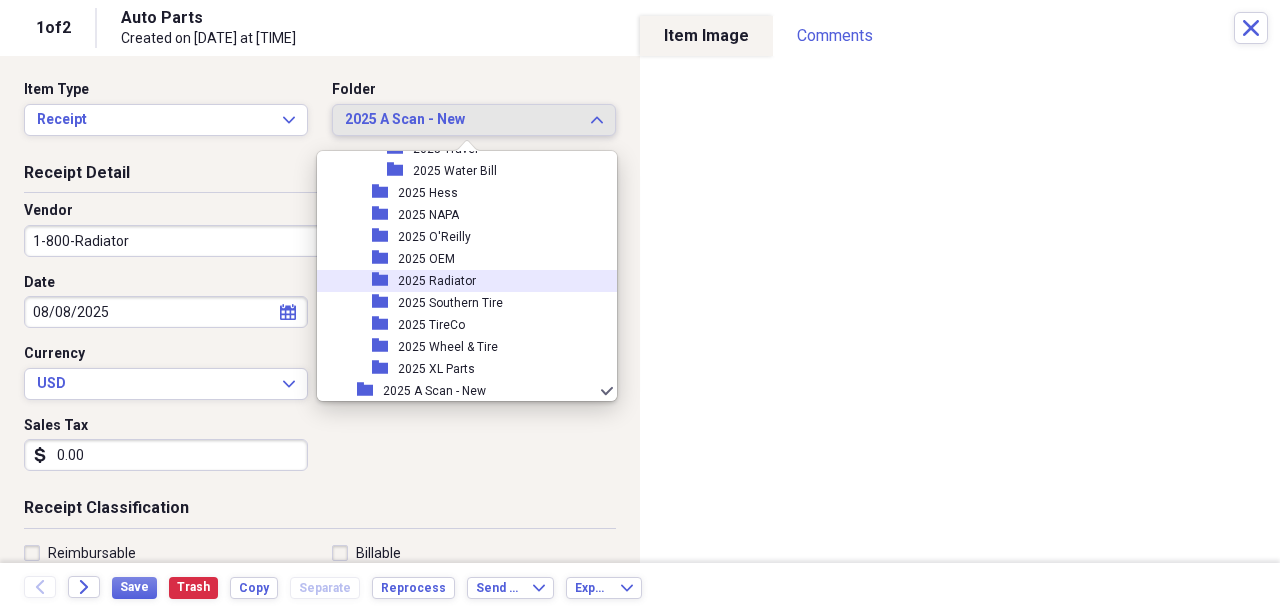 click on "2025 Radiator" at bounding box center [437, 281] 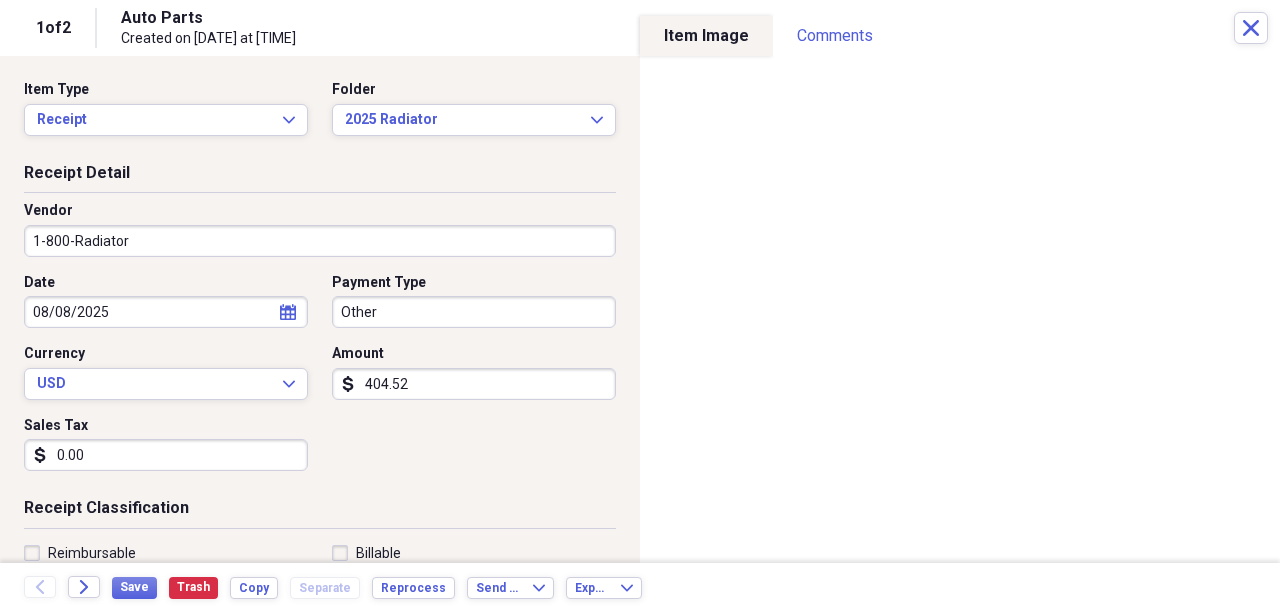click on "0.00" at bounding box center (166, 455) 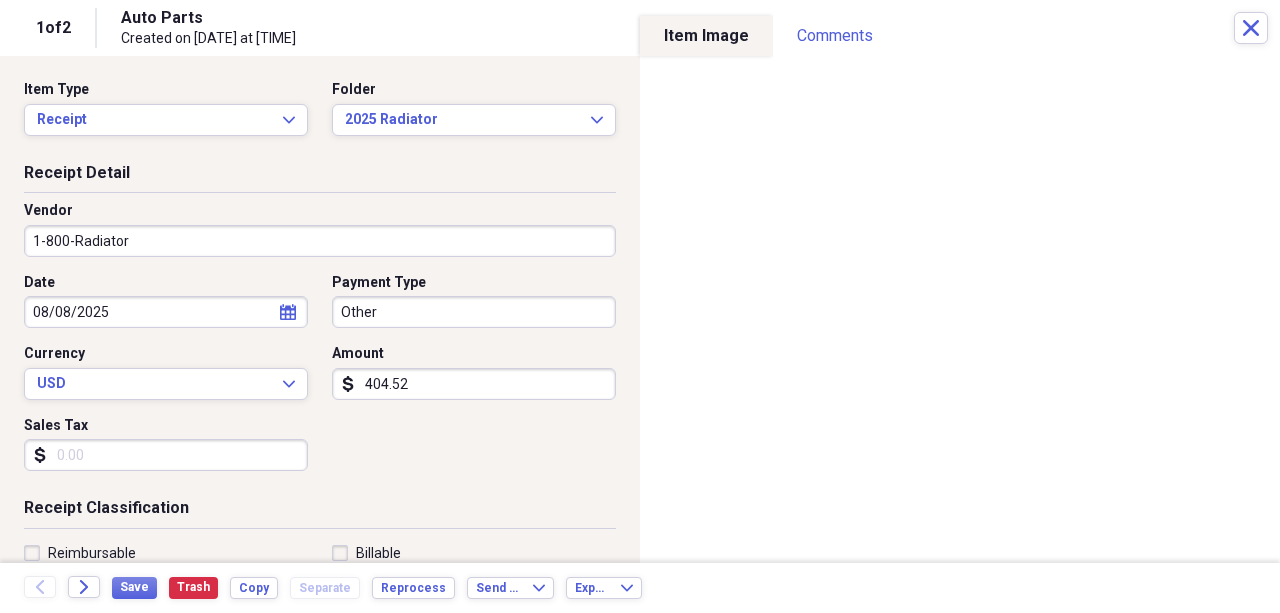 type 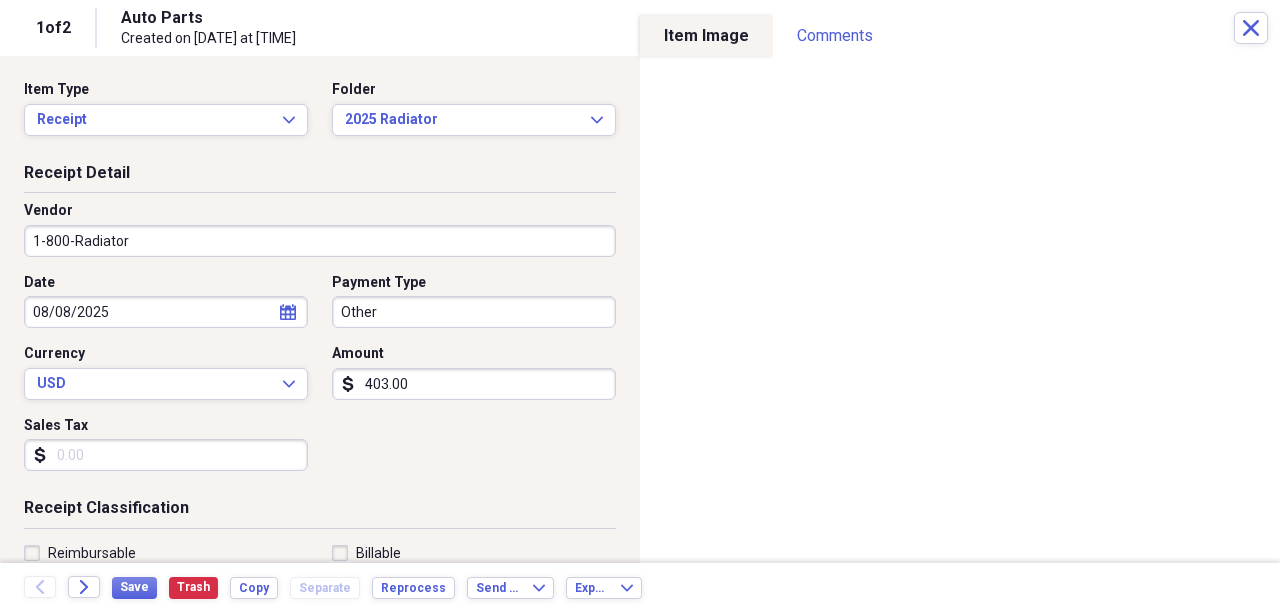 type on "403.00" 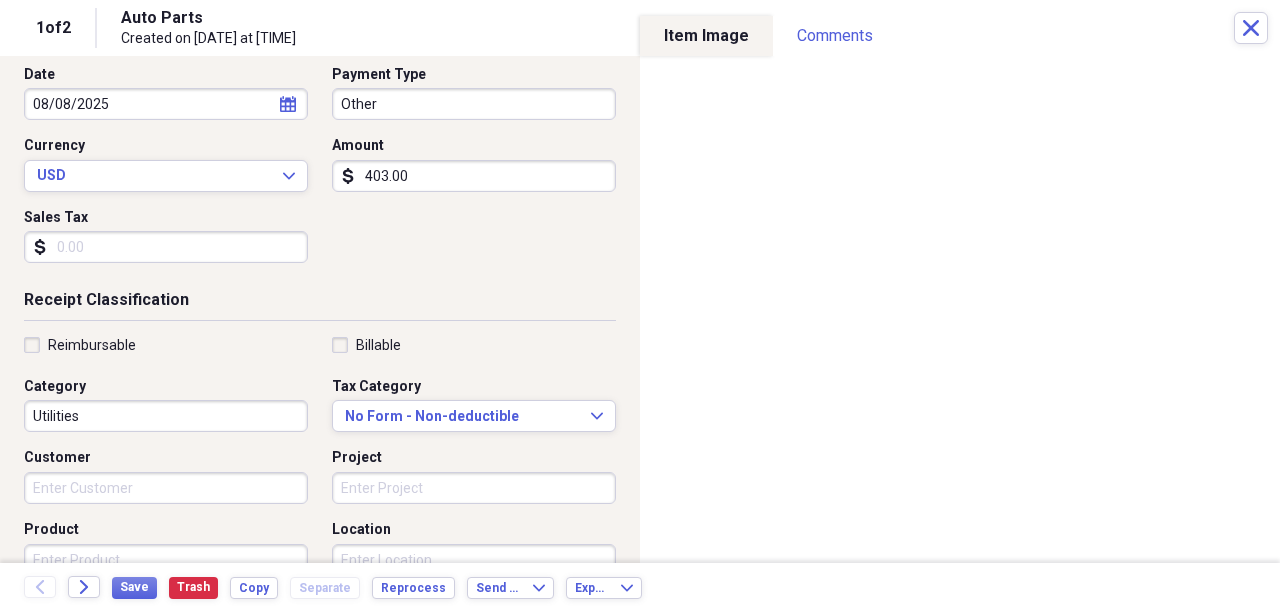 scroll, scrollTop: 266, scrollLeft: 0, axis: vertical 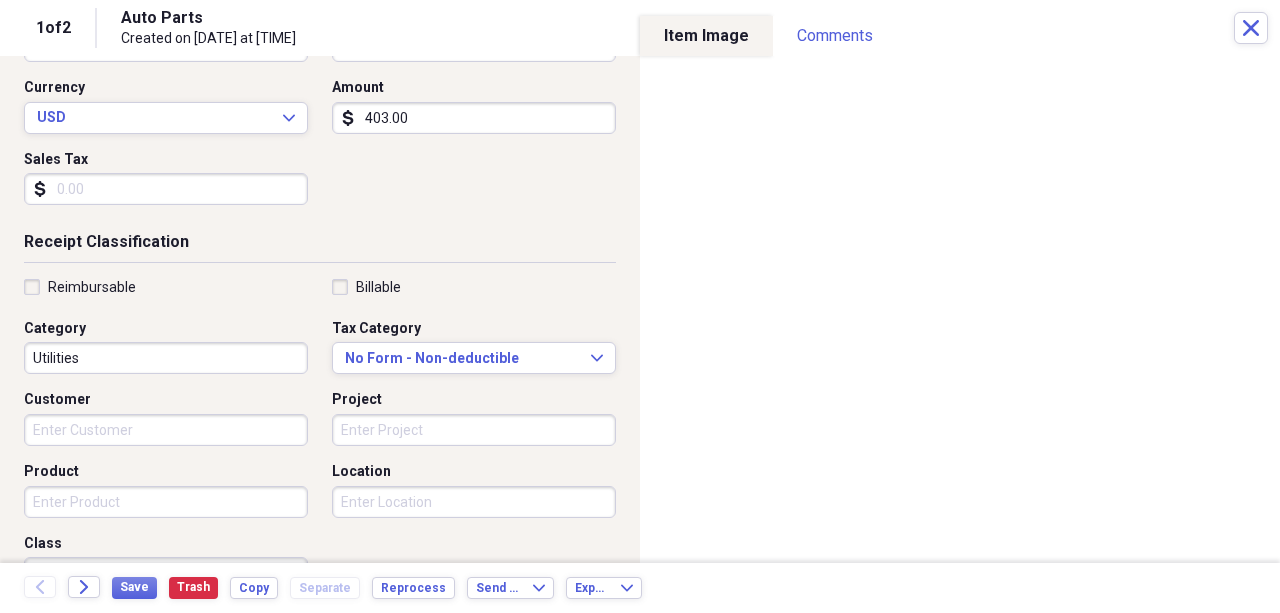 click on "Product" at bounding box center [166, 502] 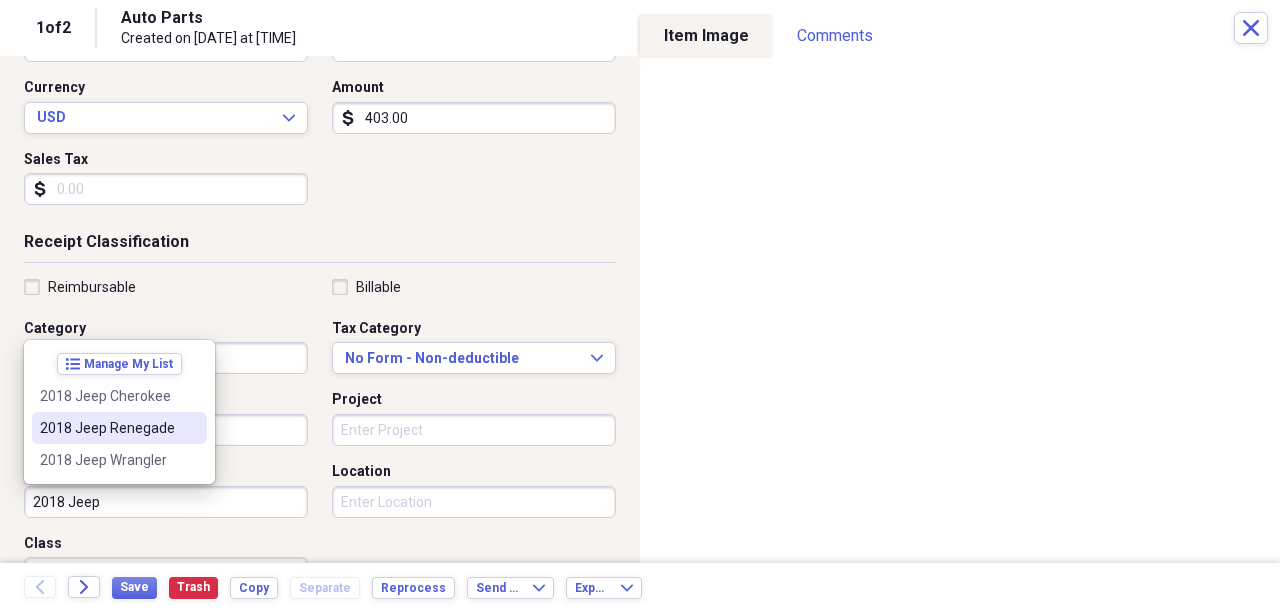 click on "2018 Jeep Renegade" at bounding box center [107, 428] 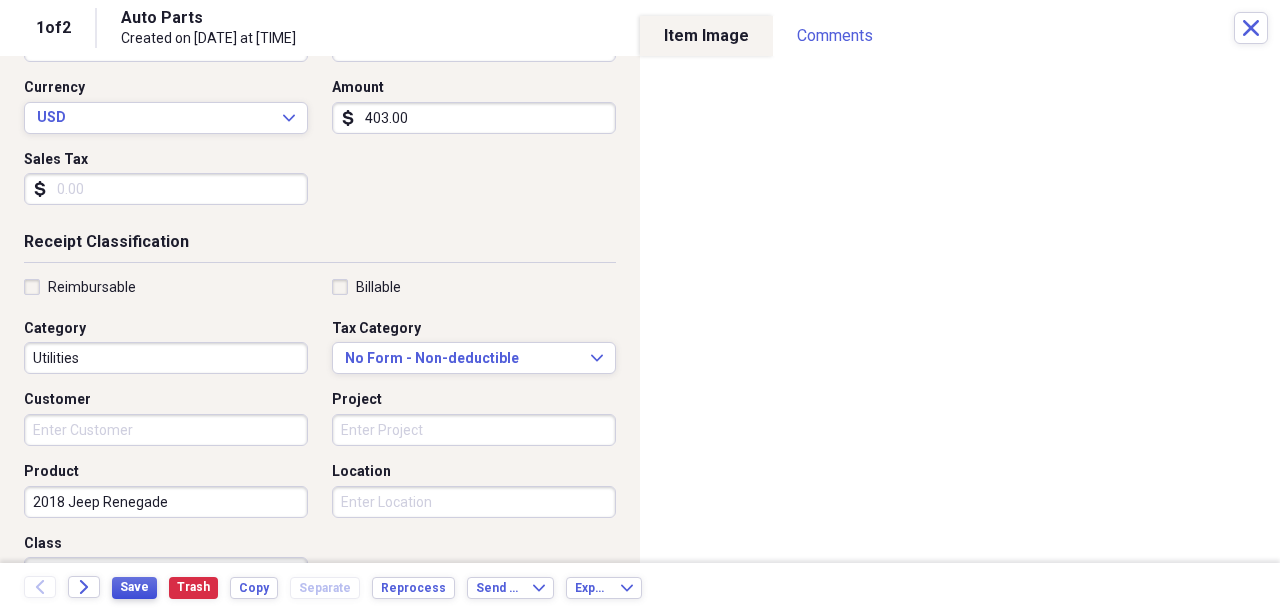 click on "Save" at bounding box center (134, 587) 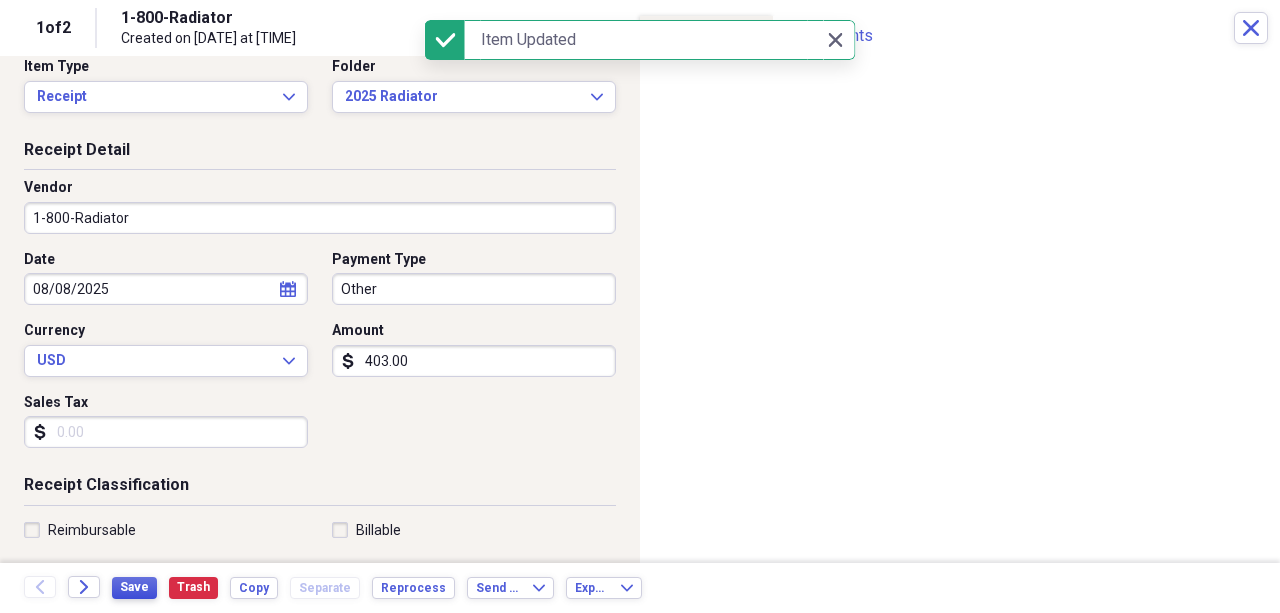 scroll, scrollTop: 0, scrollLeft: 0, axis: both 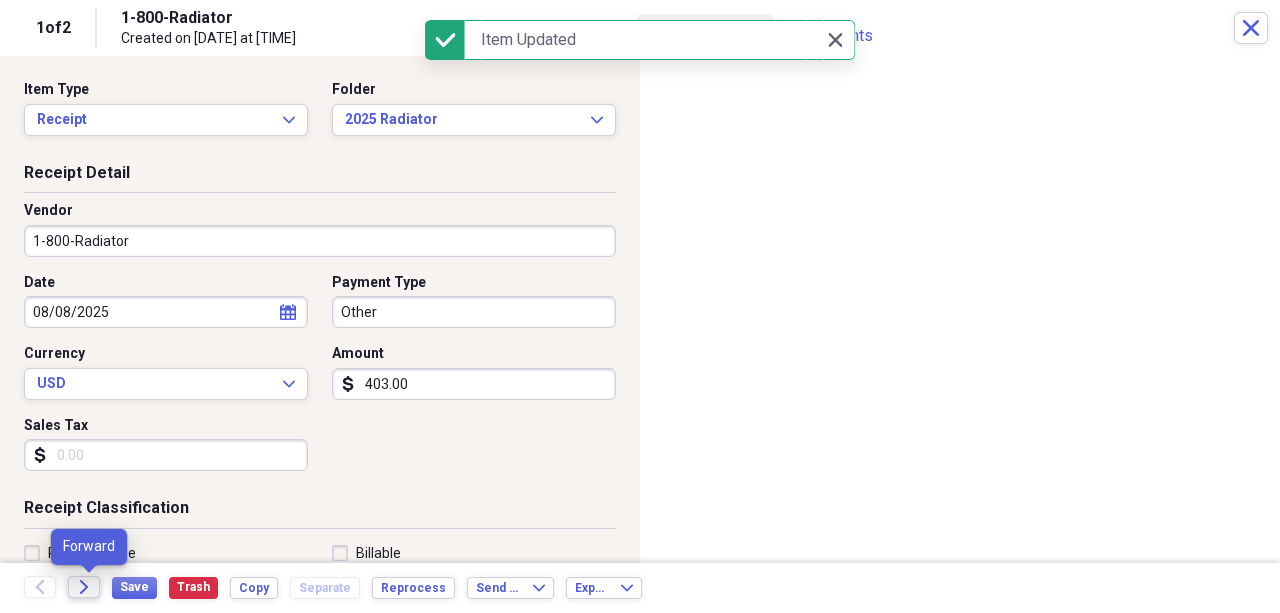 click 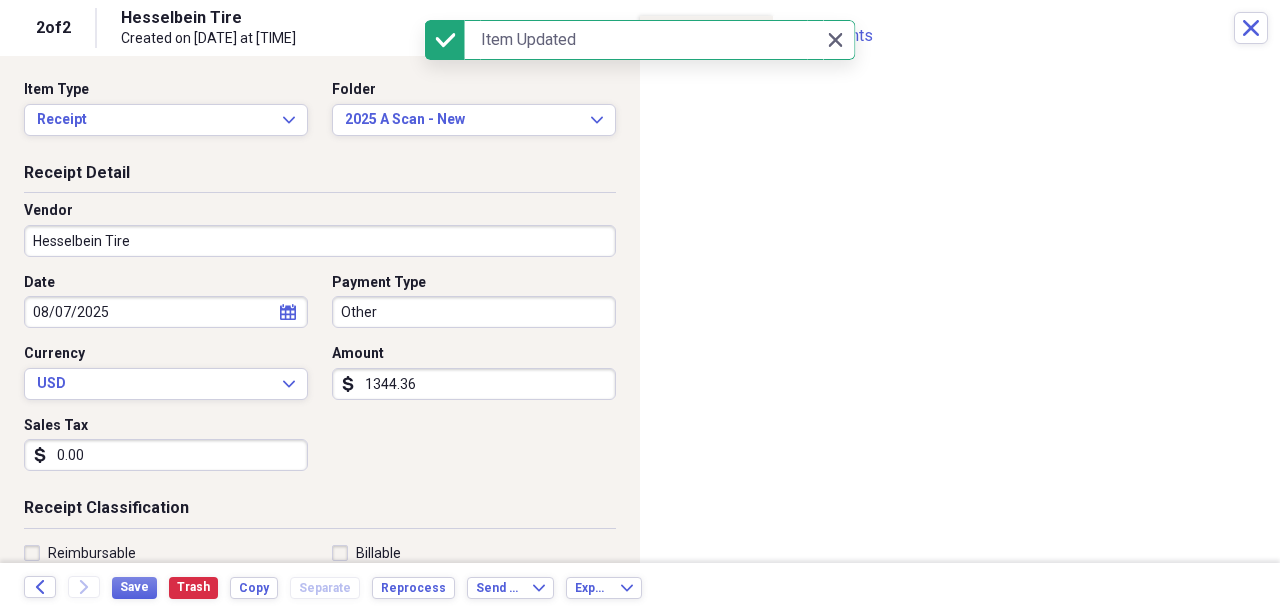 click on "Item Type Receipt Expand Folder [YEAR] A Scan - New Expand" at bounding box center (320, 116) 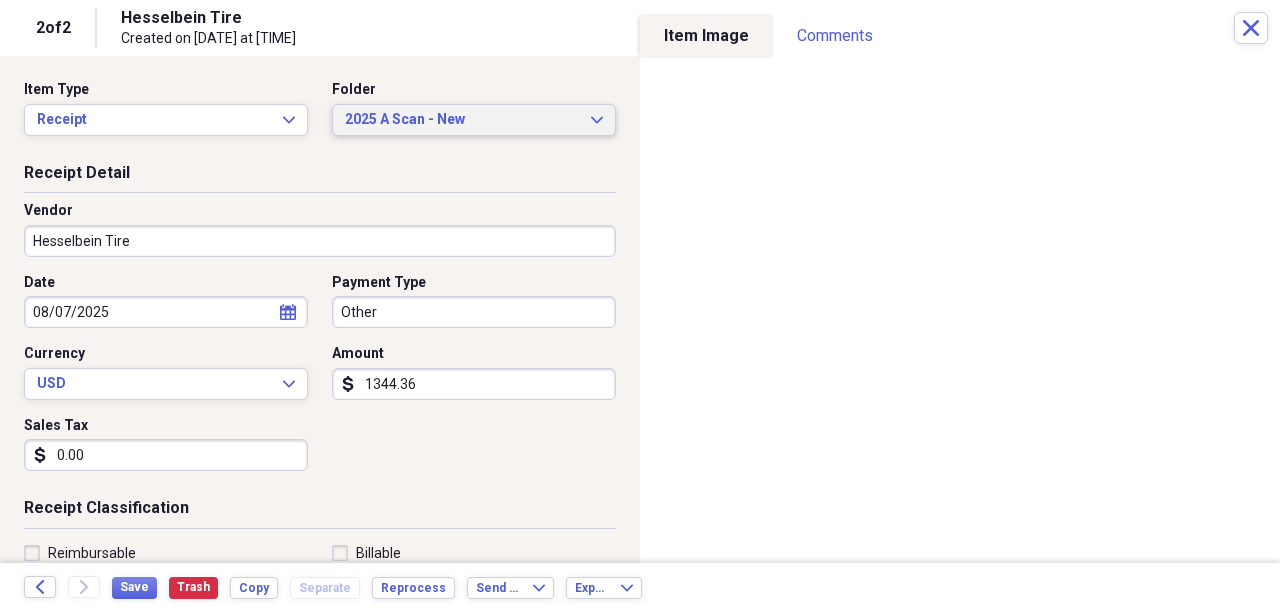 click on "2025 A Scan - New" at bounding box center [462, 120] 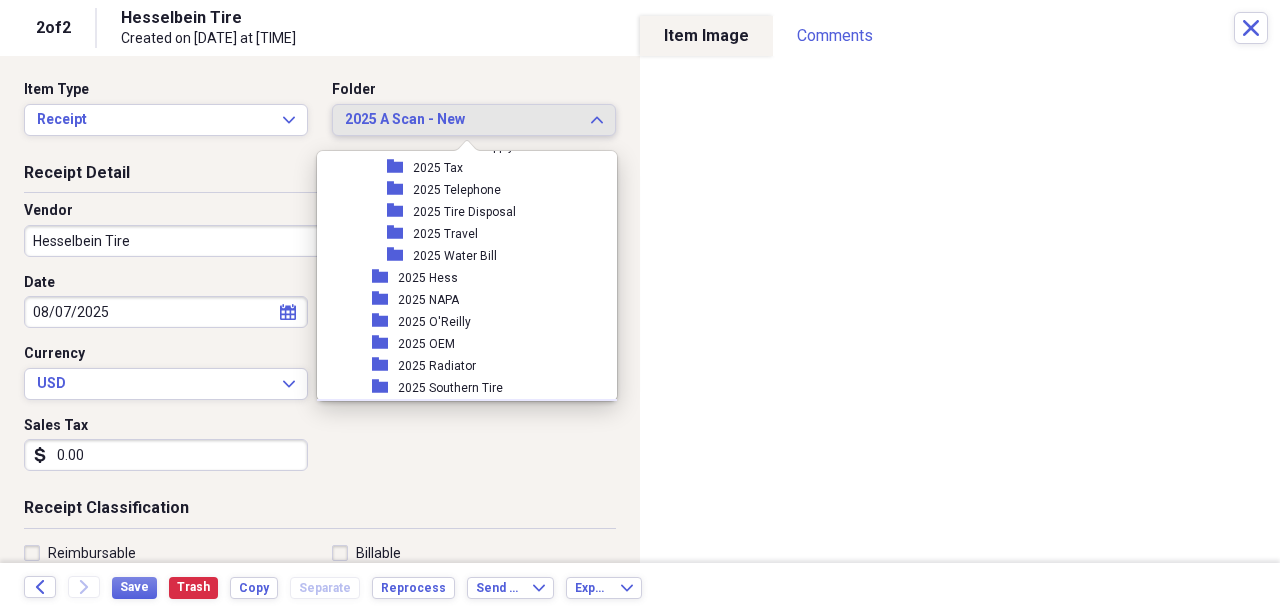 scroll, scrollTop: 2271, scrollLeft: 0, axis: vertical 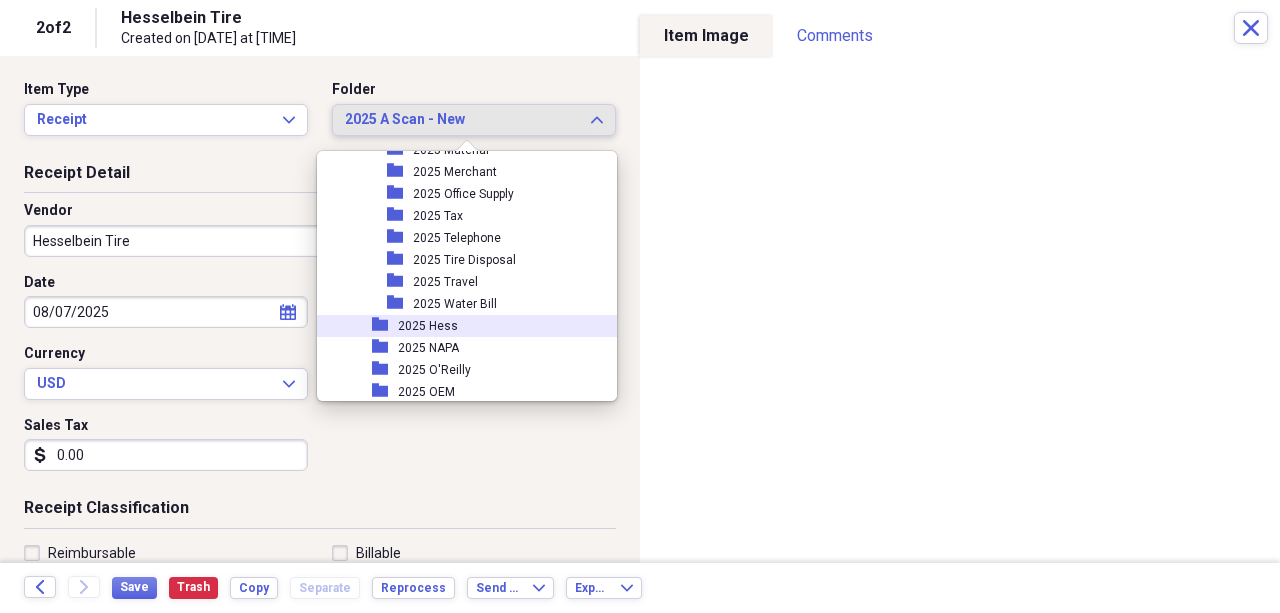 click on "2025 Hess" at bounding box center (428, 326) 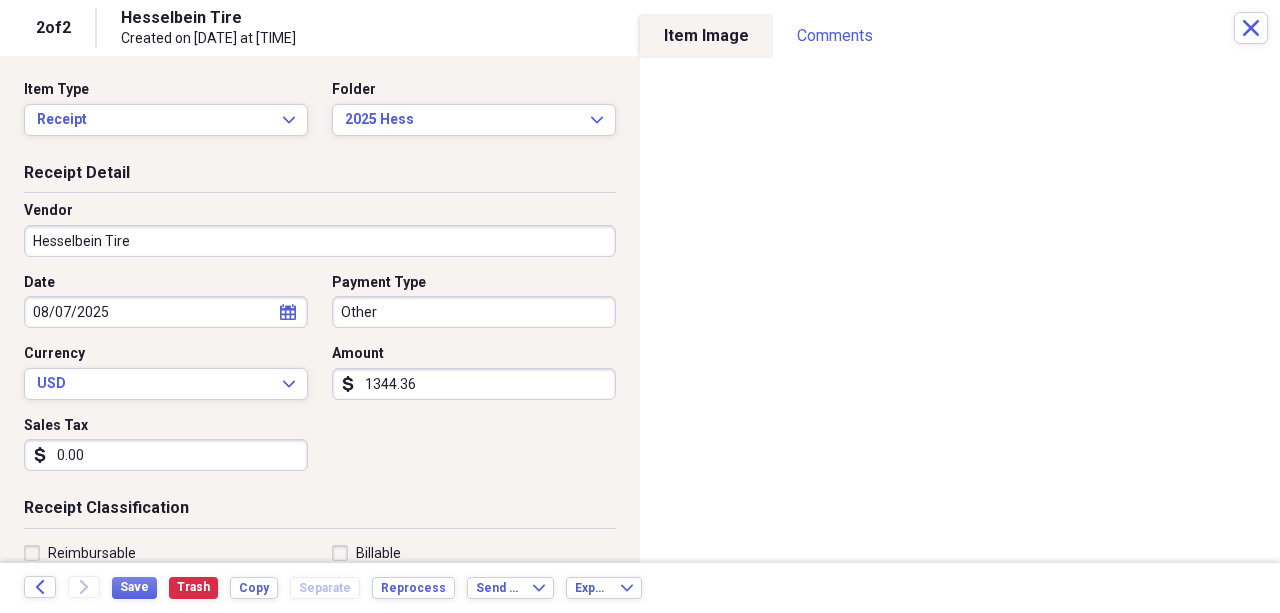 click on "1344.36" at bounding box center (474, 384) 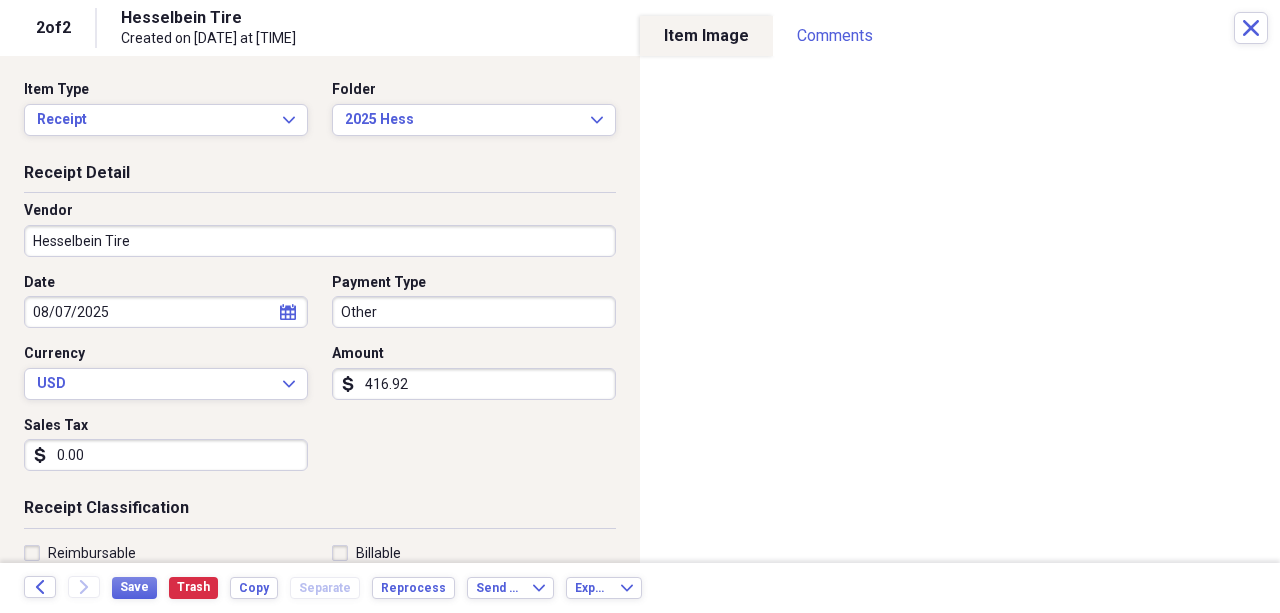 type on "416.92" 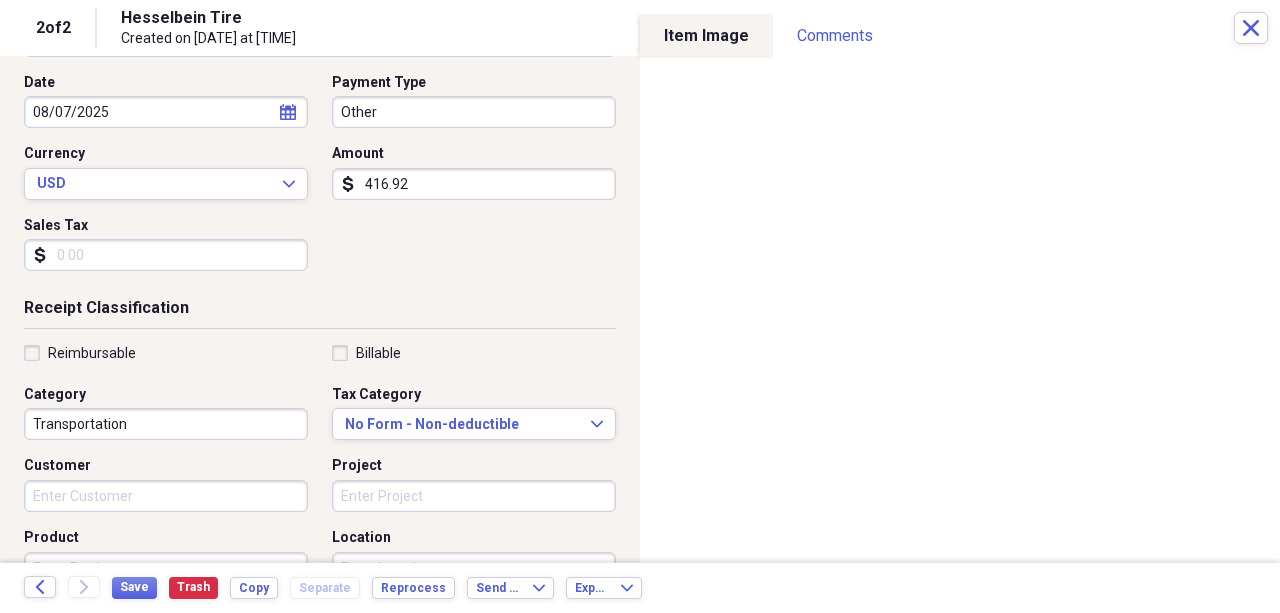 scroll, scrollTop: 333, scrollLeft: 0, axis: vertical 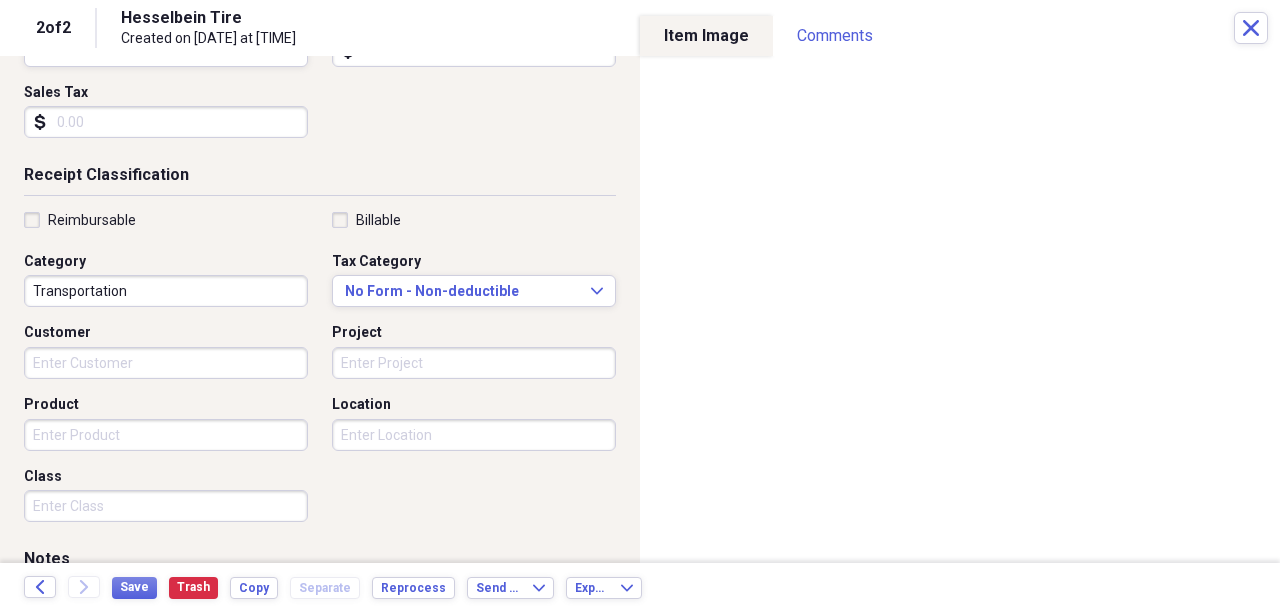 type 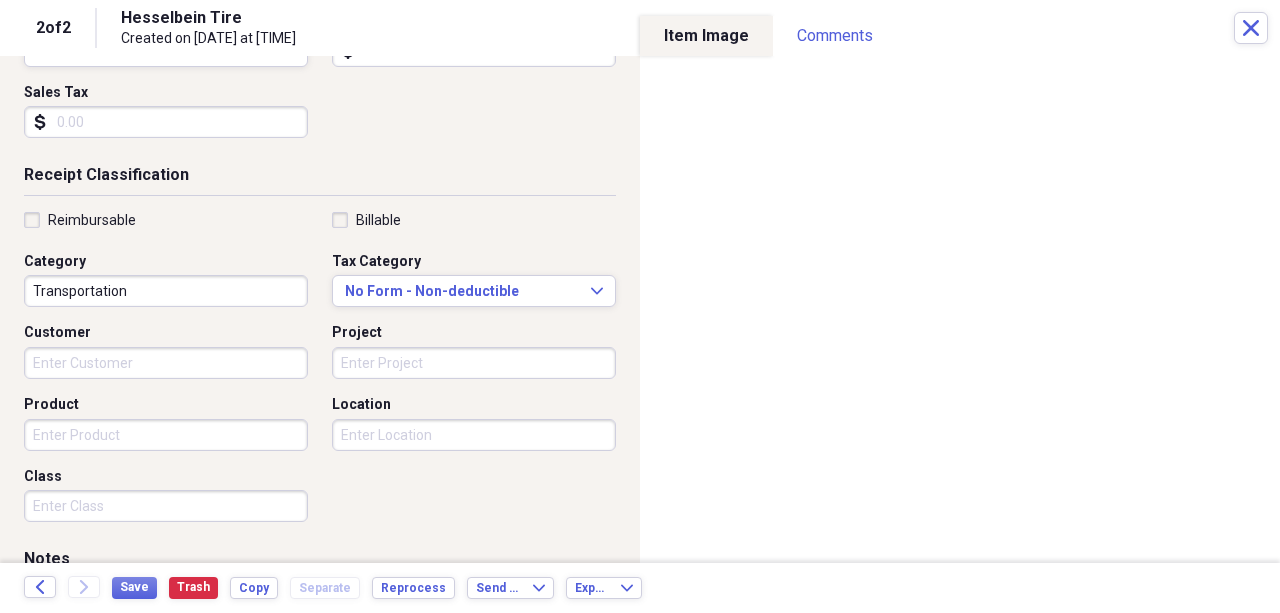 click on "Product" at bounding box center [166, 435] 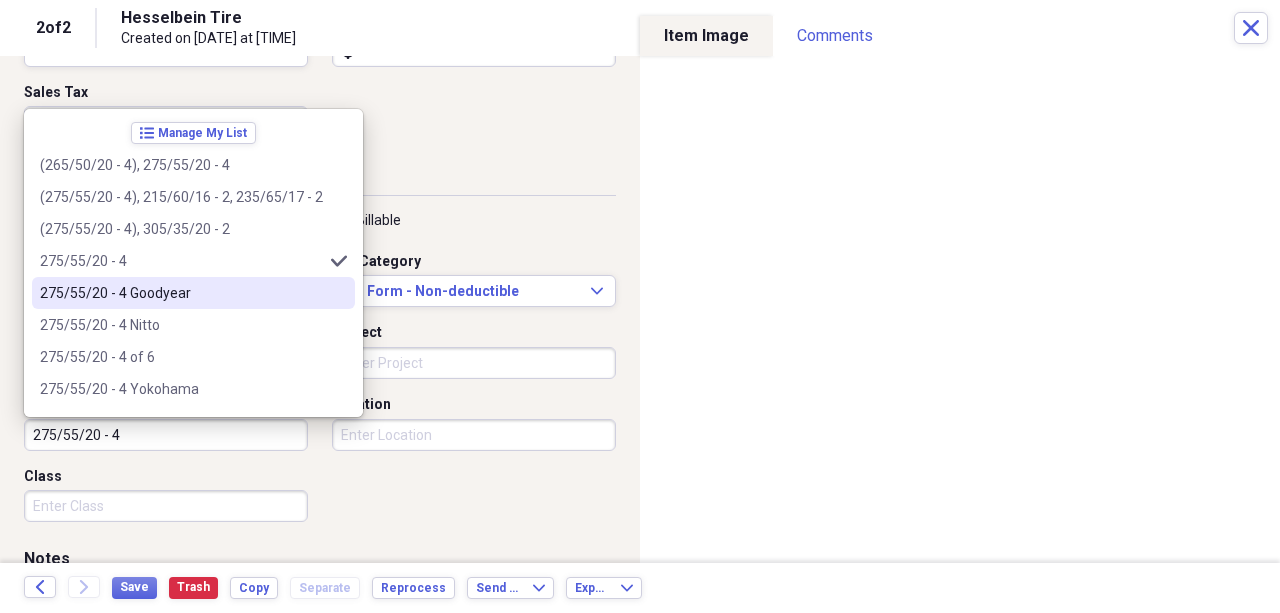 type on "275/55/20 - 4" 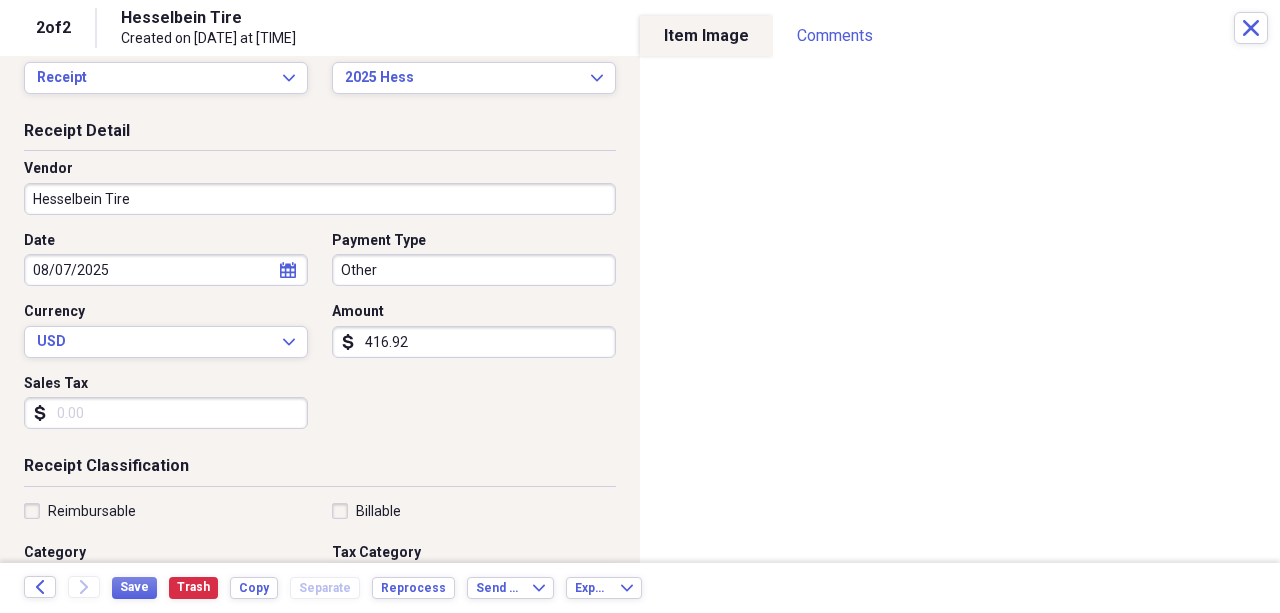scroll, scrollTop: 0, scrollLeft: 0, axis: both 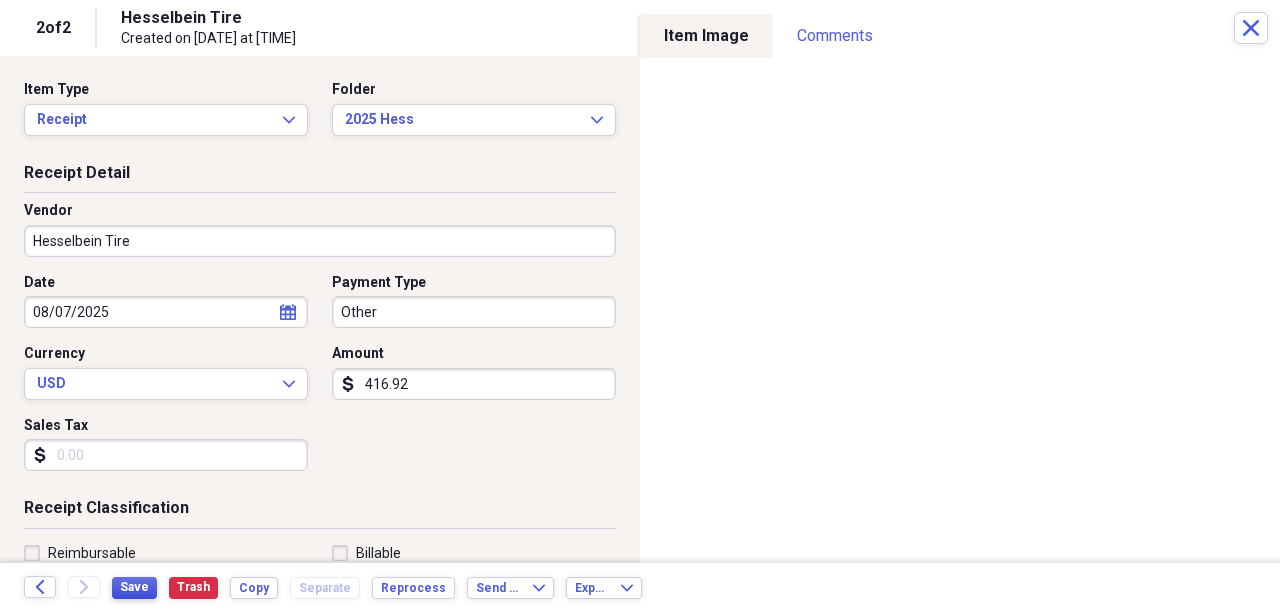click on "Save" at bounding box center (134, 588) 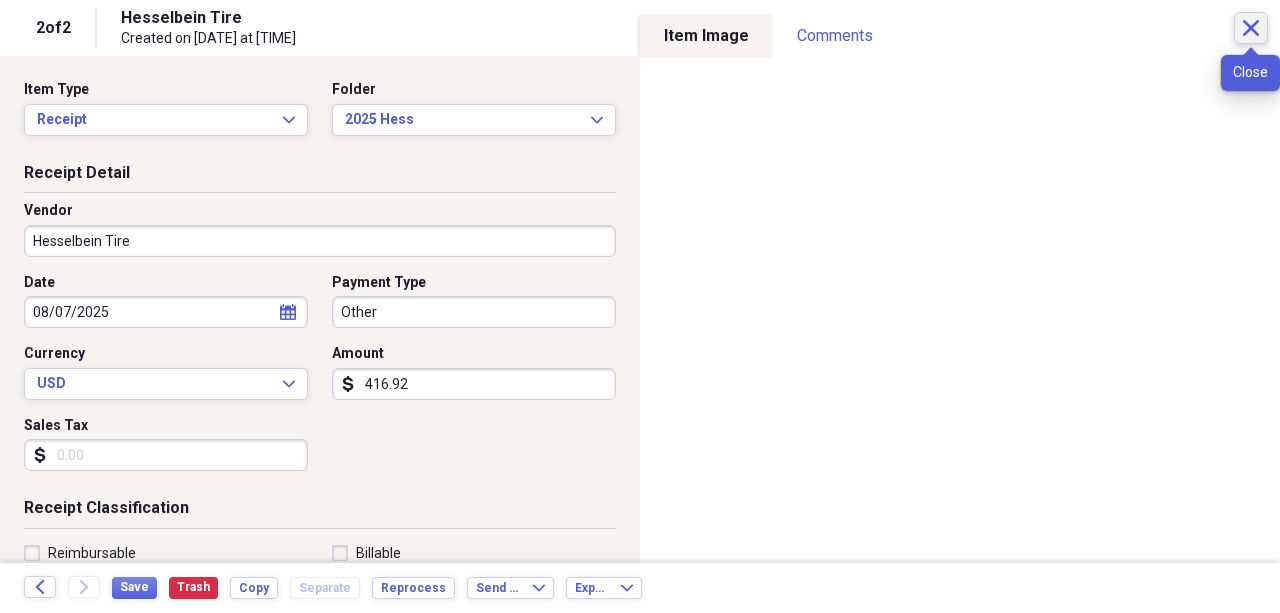 click on "Close" 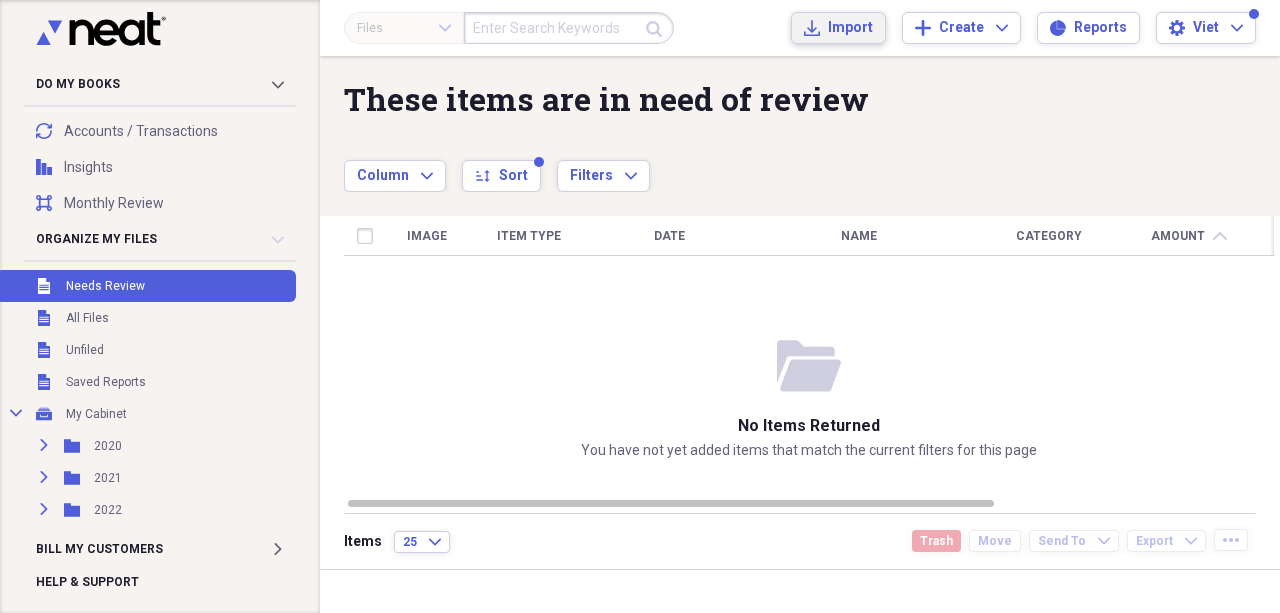 click on "Import" 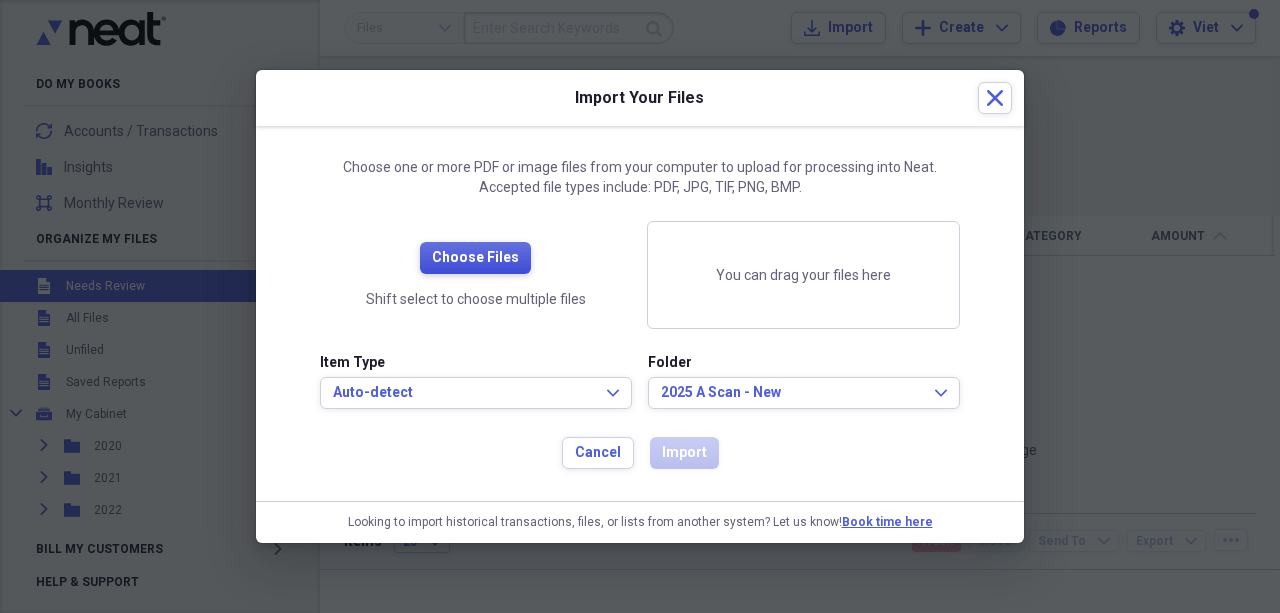 click on "Choose Files" at bounding box center (475, 258) 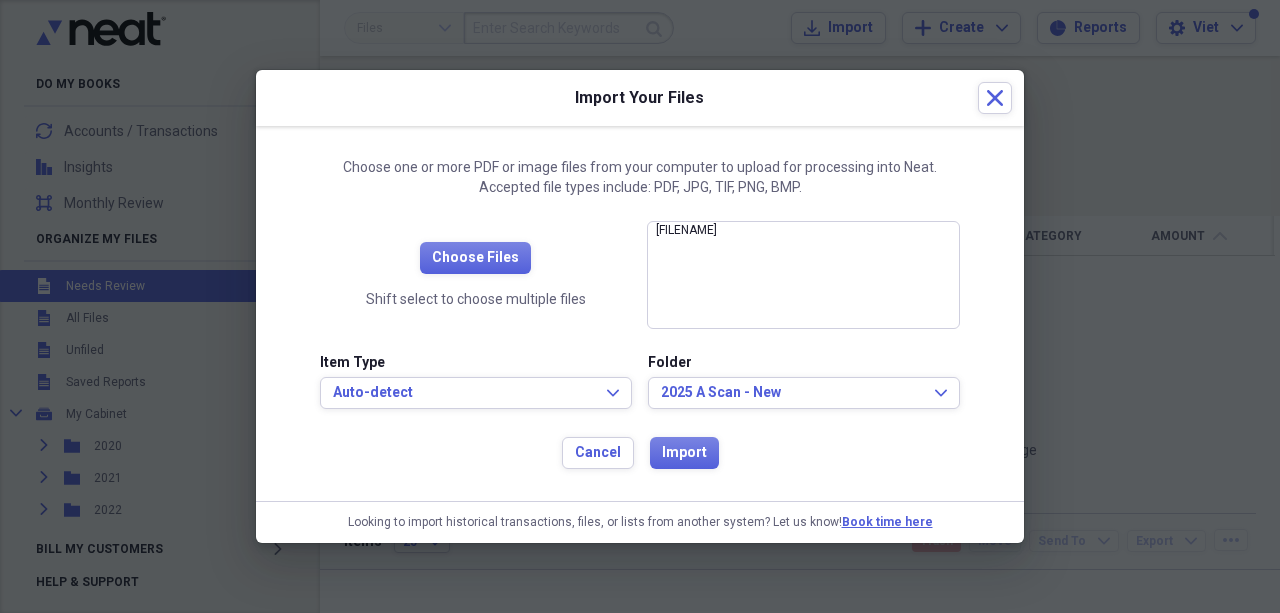 click on "Item Type Auto-detect Expand" at bounding box center (476, 381) 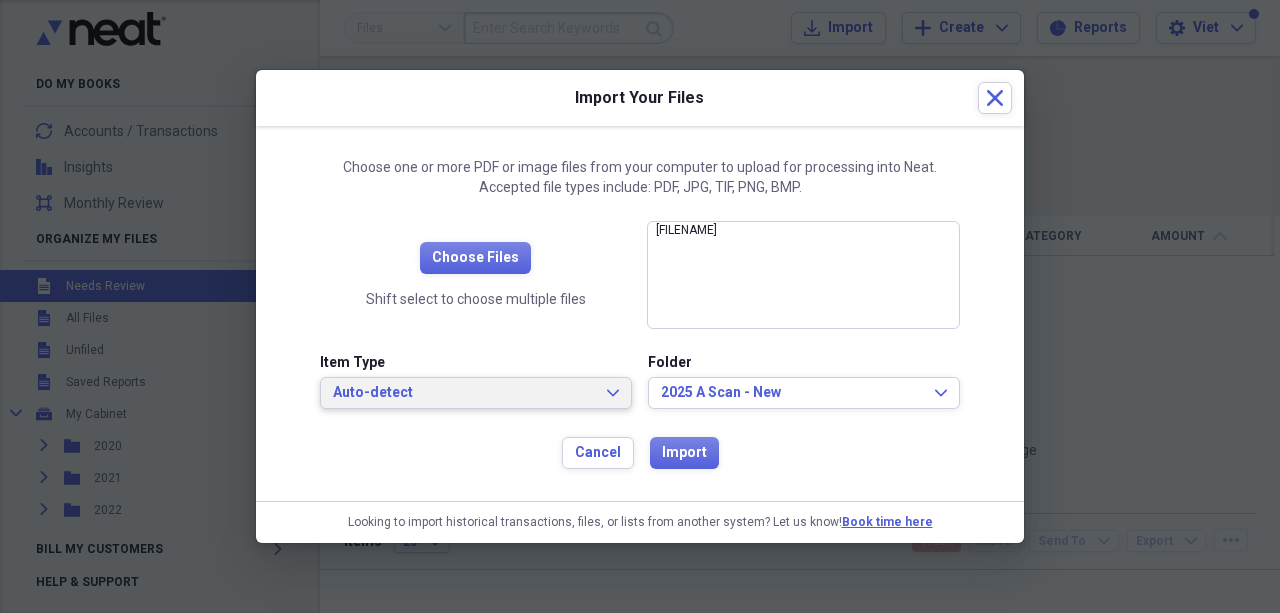 click on "Auto-detect" at bounding box center (464, 393) 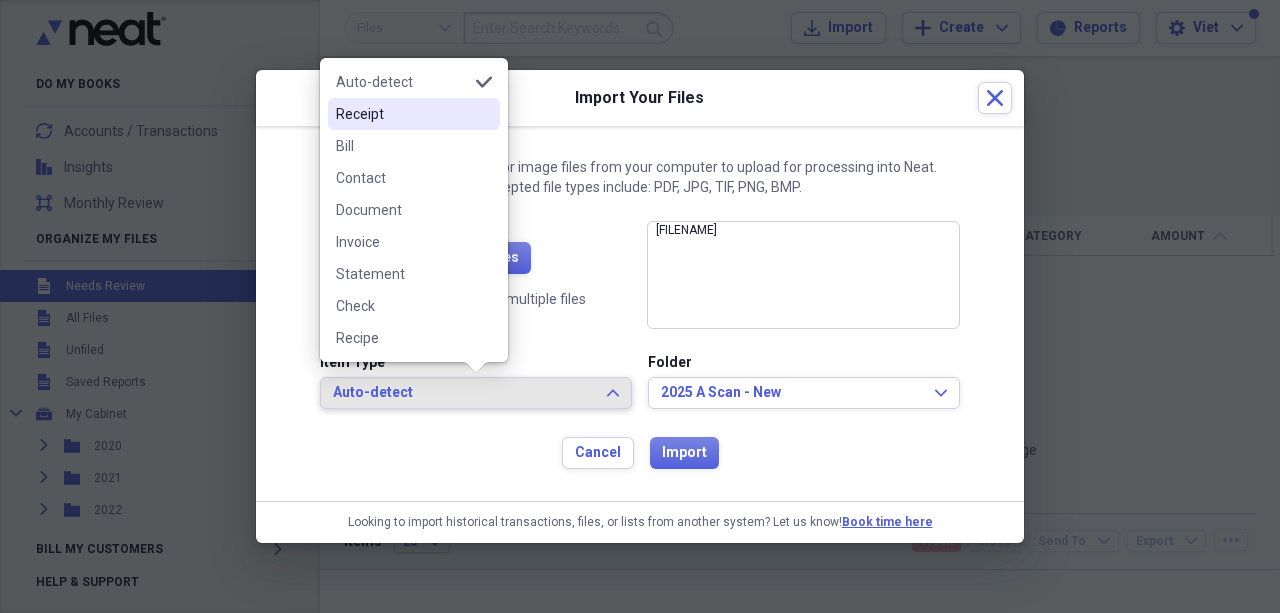 click on "Receipt" at bounding box center [414, 114] 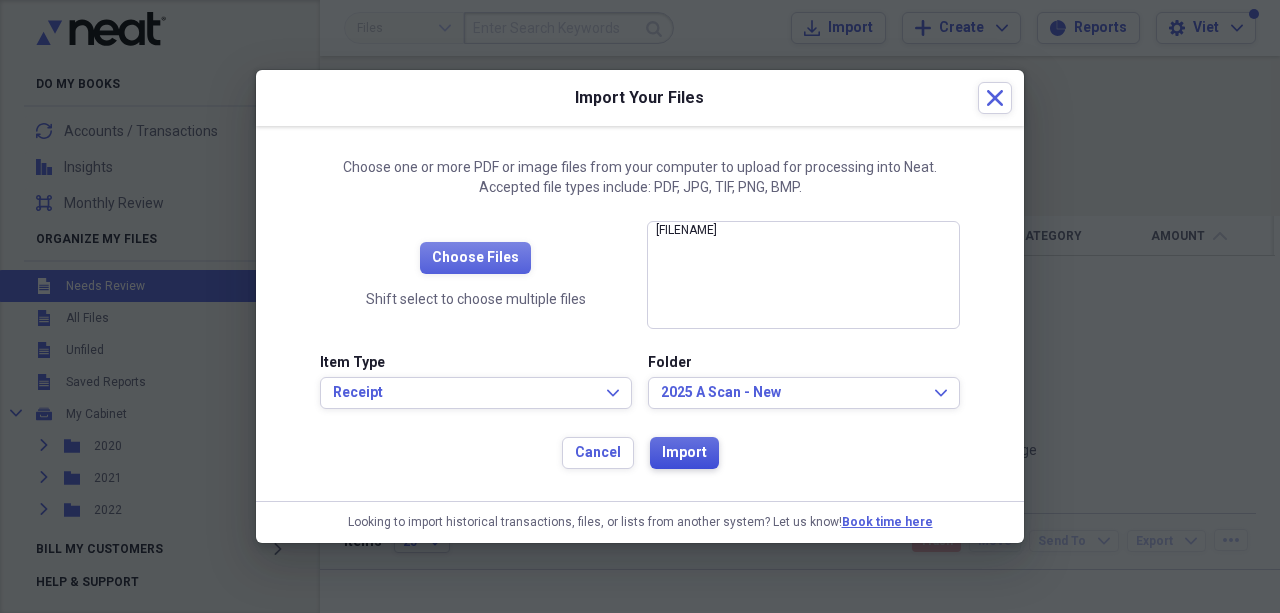 click on "Import" at bounding box center [684, 453] 